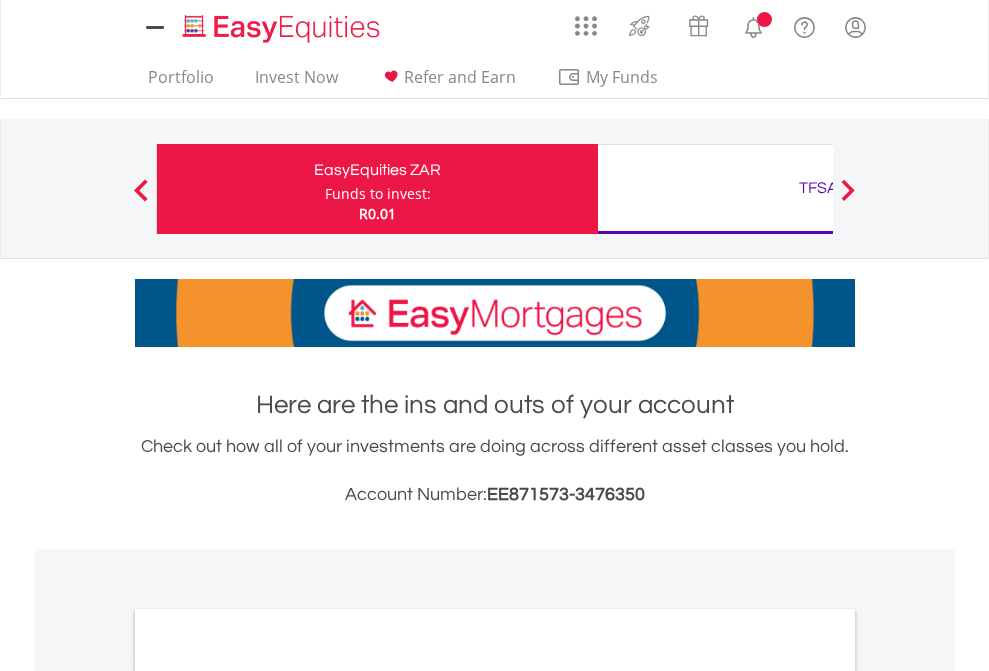 scroll, scrollTop: 0, scrollLeft: 0, axis: both 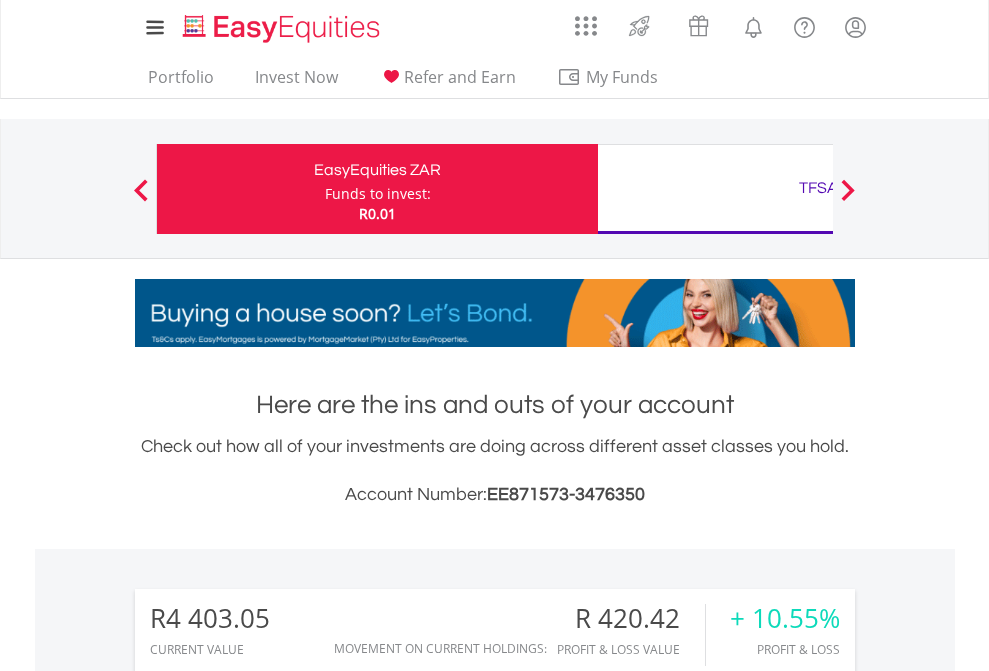click on "Funds to invest:" at bounding box center (378, 194) 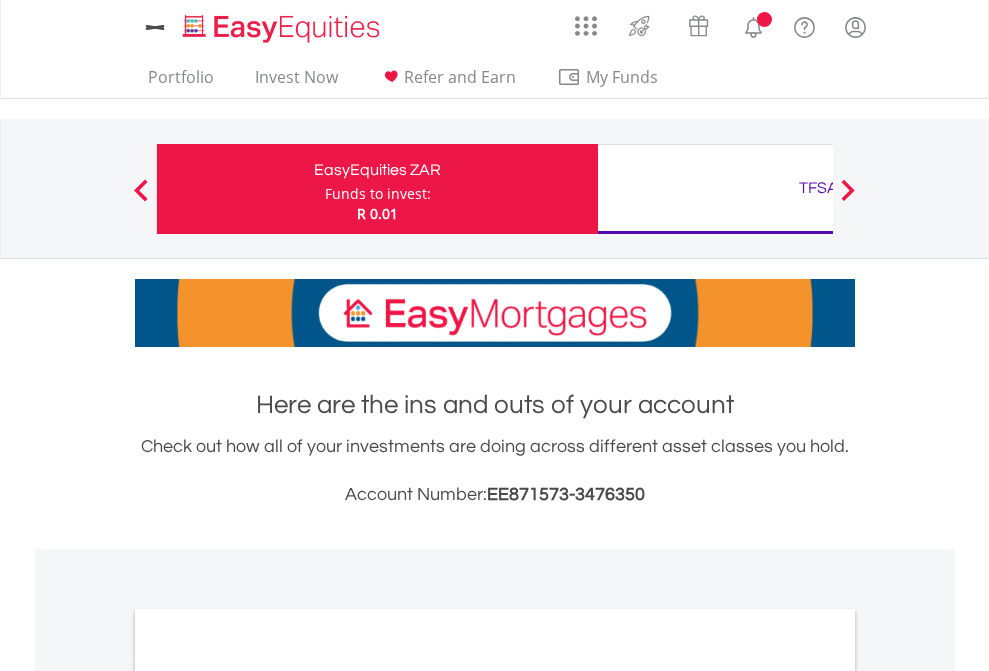 scroll, scrollTop: 0, scrollLeft: 0, axis: both 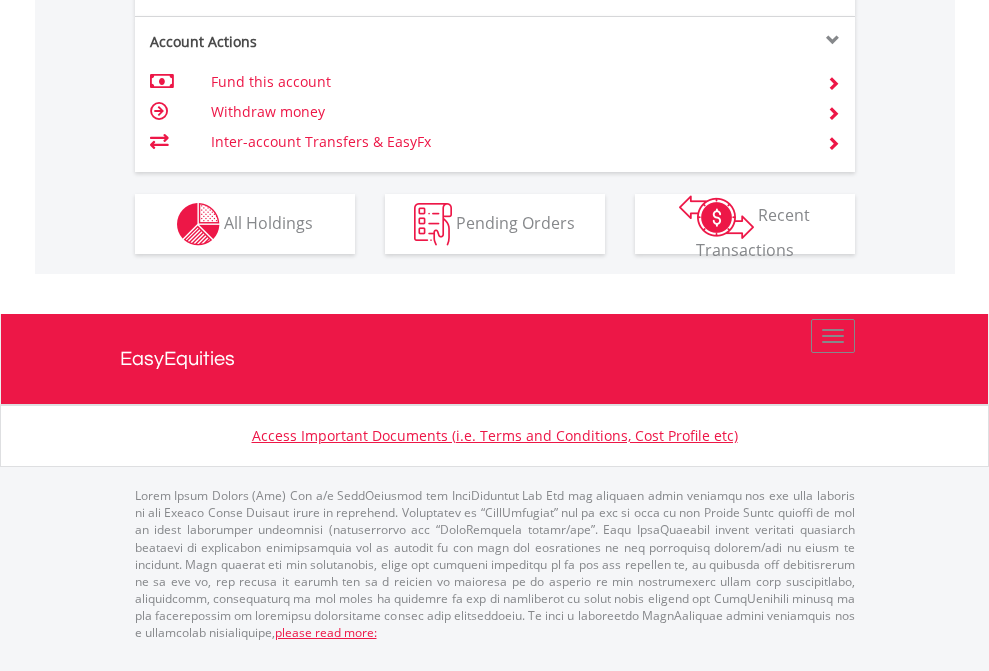 click on "Investment types" at bounding box center [706, -337] 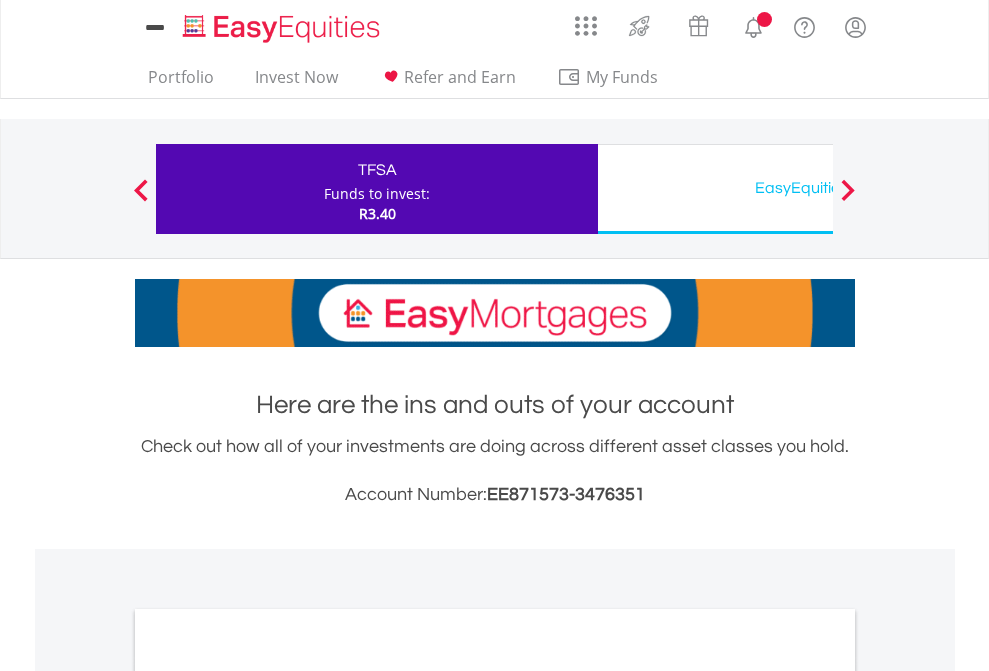 scroll, scrollTop: 0, scrollLeft: 0, axis: both 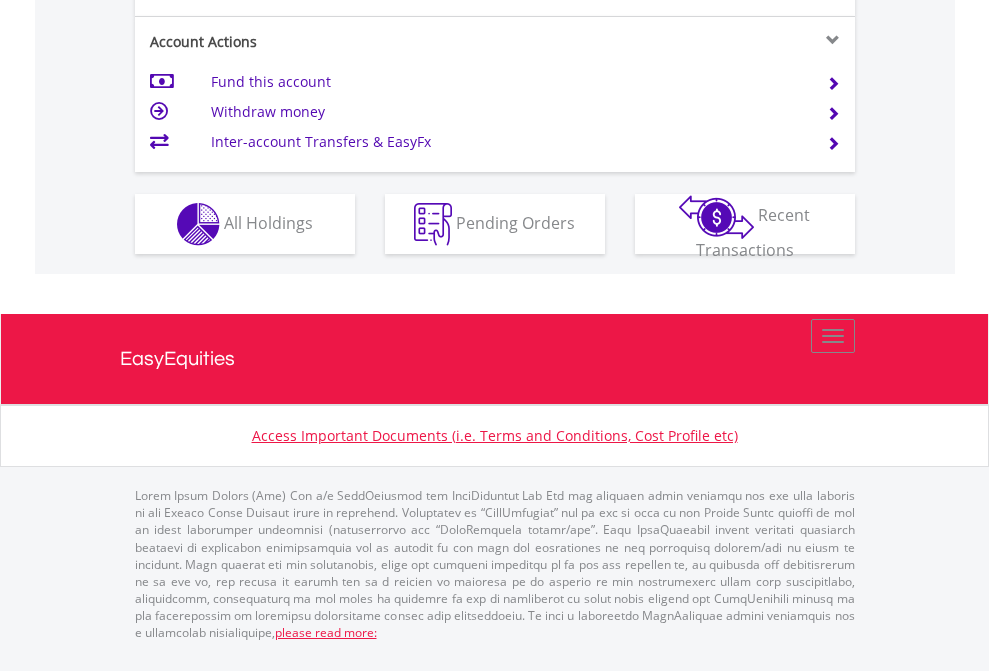 click on "Investment types" at bounding box center [706, -337] 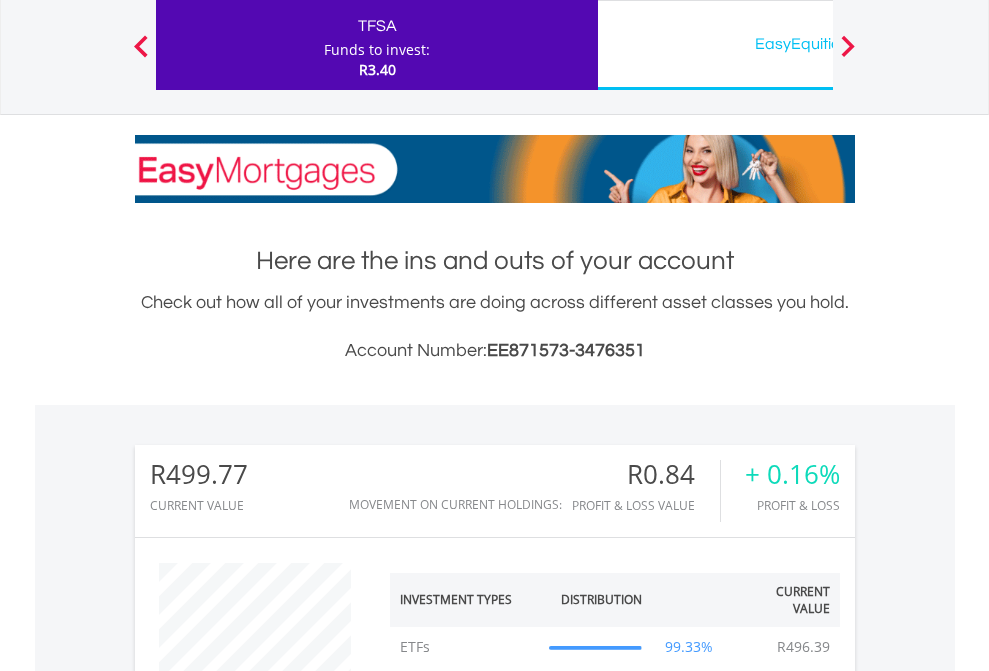 click on "EasyEquities USD" at bounding box center [818, 44] 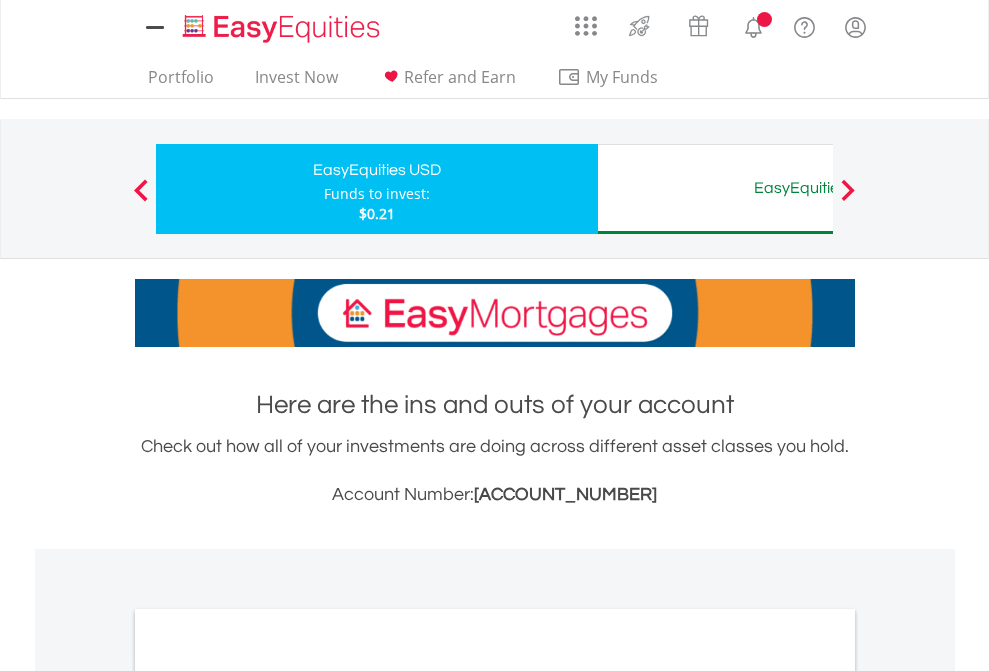 scroll, scrollTop: 0, scrollLeft: 0, axis: both 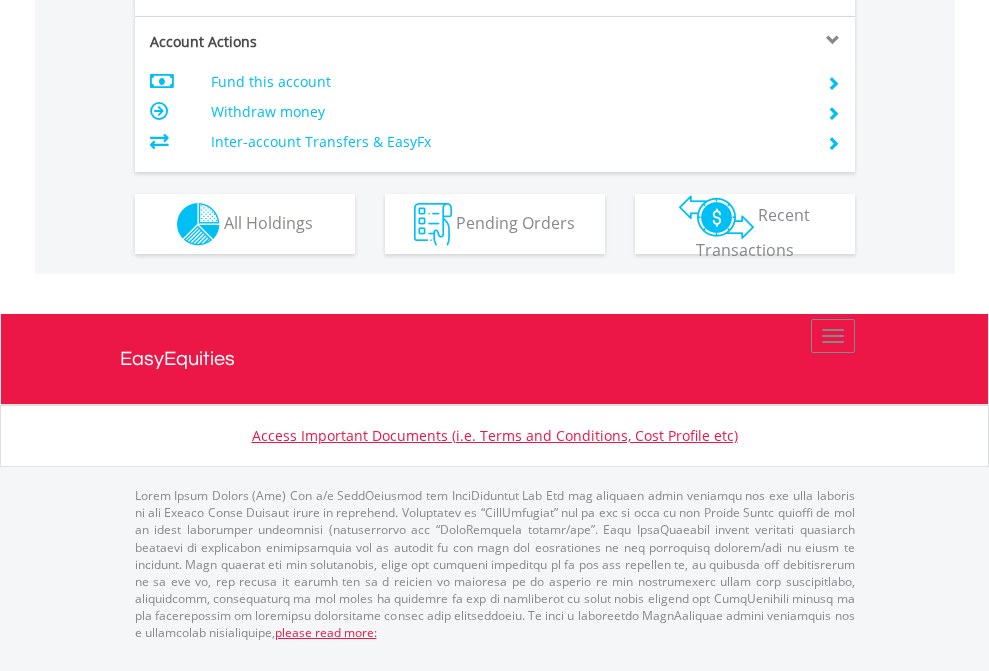 click on "Investment types" at bounding box center [706, -337] 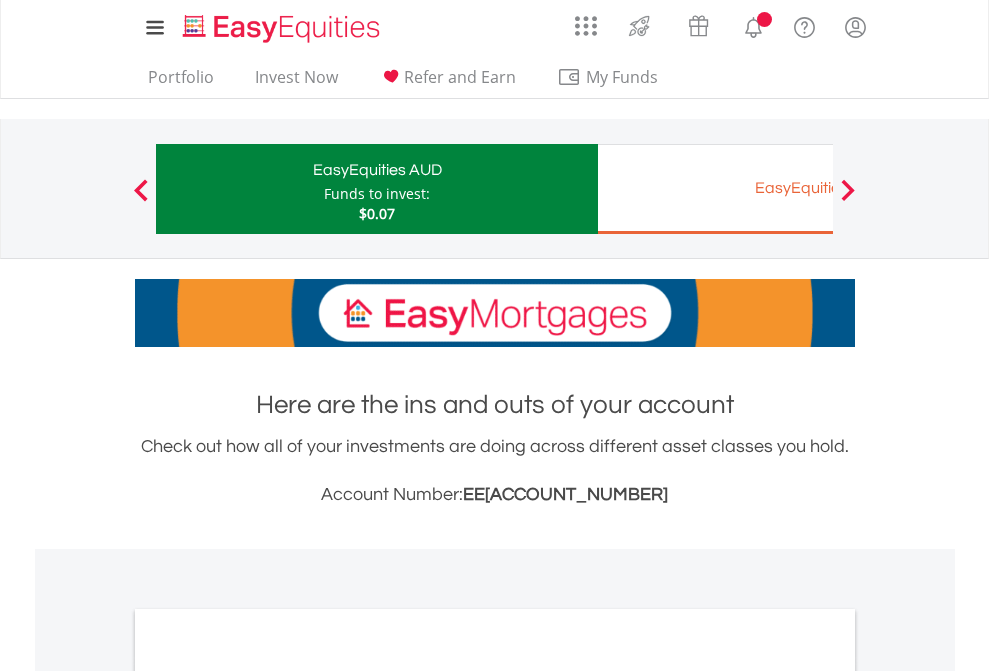 scroll, scrollTop: 0, scrollLeft: 0, axis: both 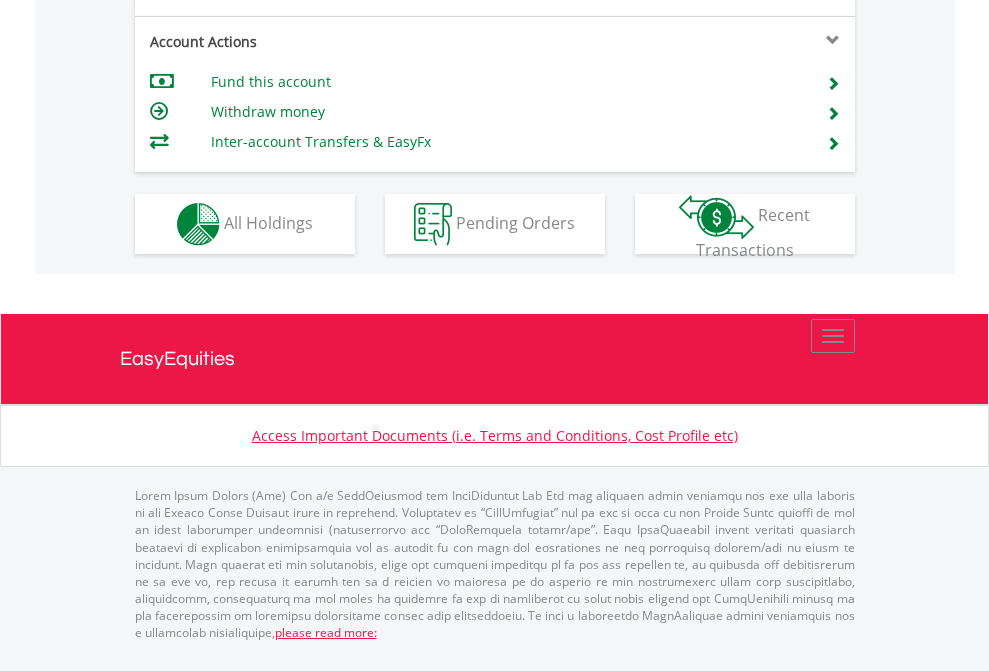 click on "Investment types" at bounding box center [706, -337] 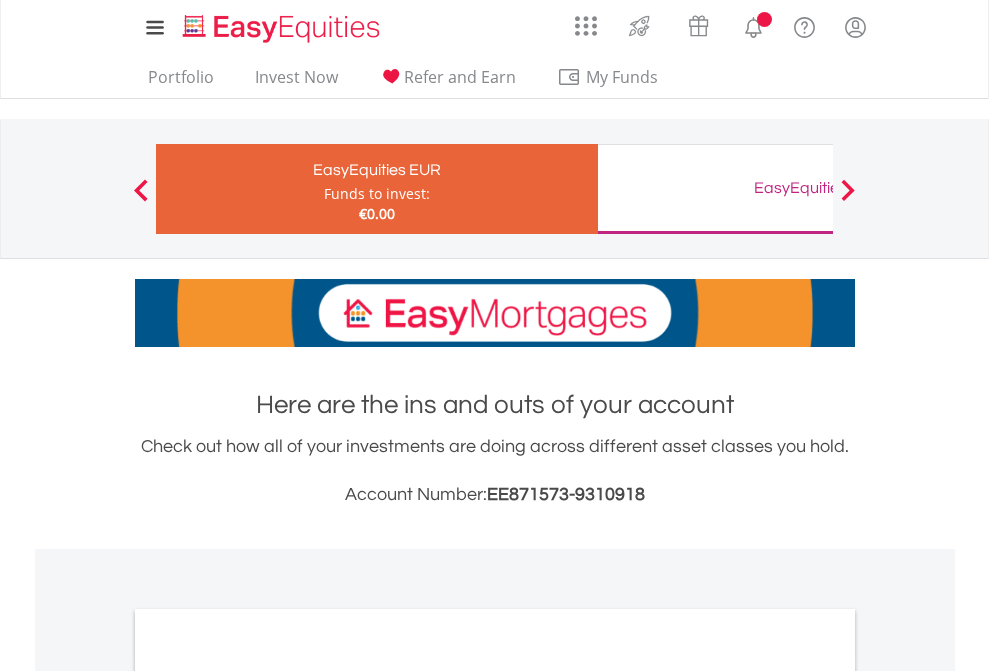 scroll, scrollTop: 0, scrollLeft: 0, axis: both 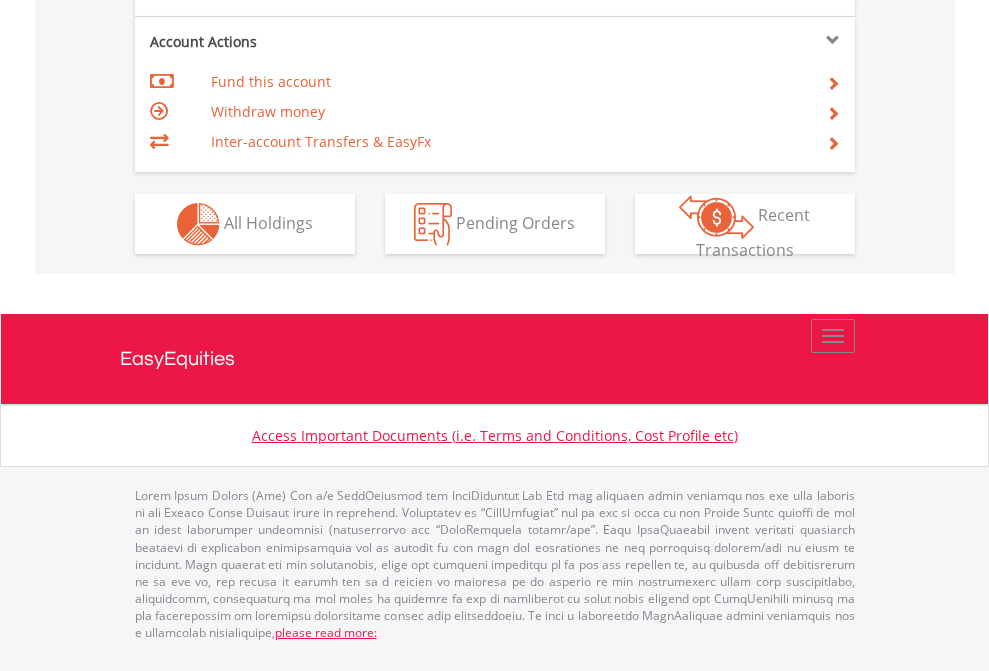 click on "Investment types" at bounding box center [706, -337] 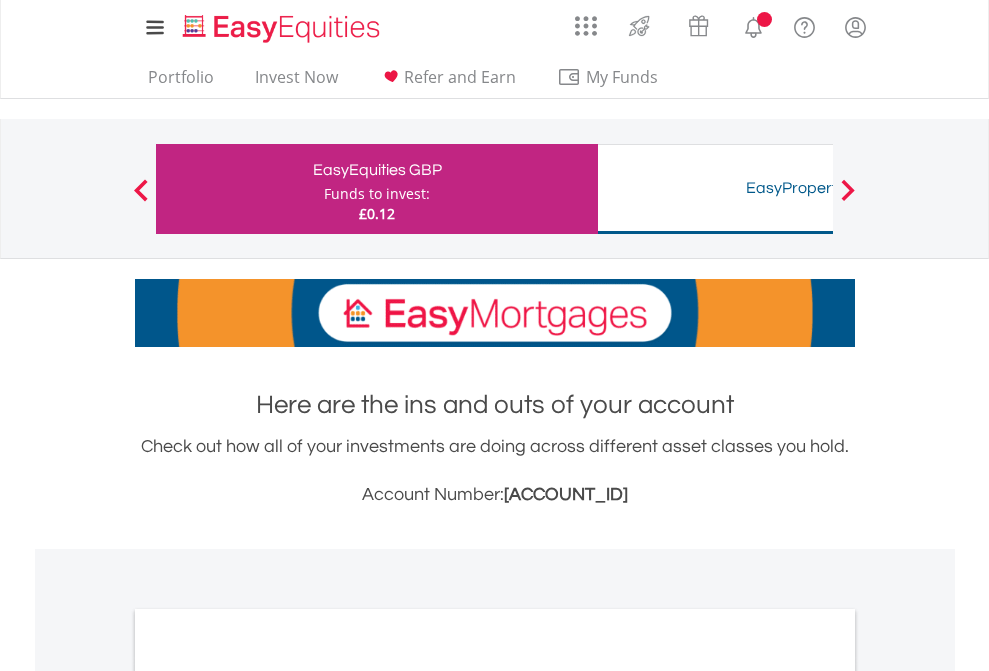 scroll, scrollTop: 0, scrollLeft: 0, axis: both 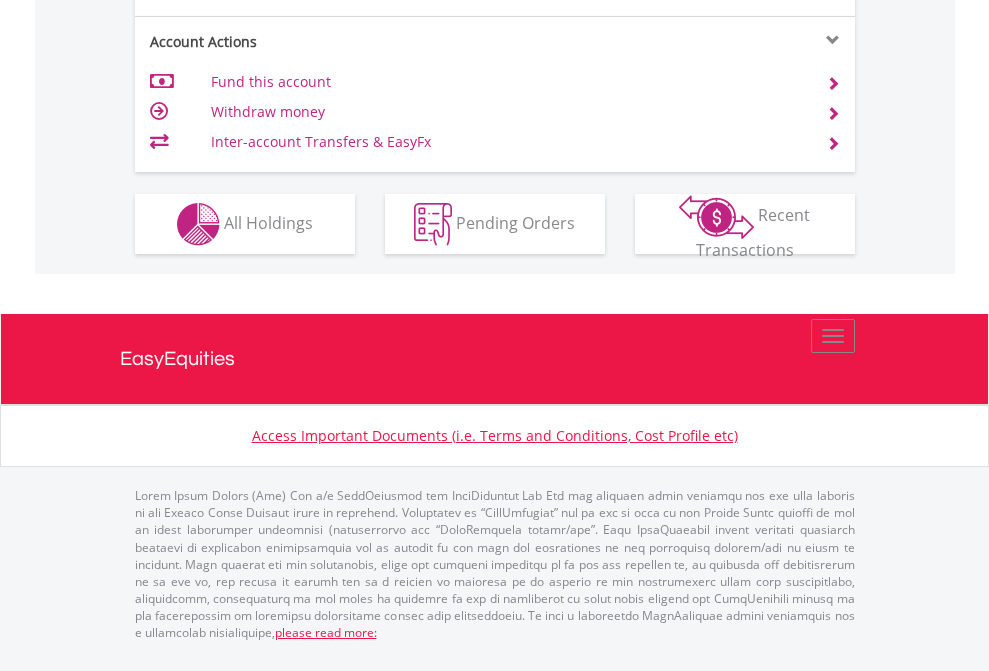 click on "Investment types" at bounding box center [706, -337] 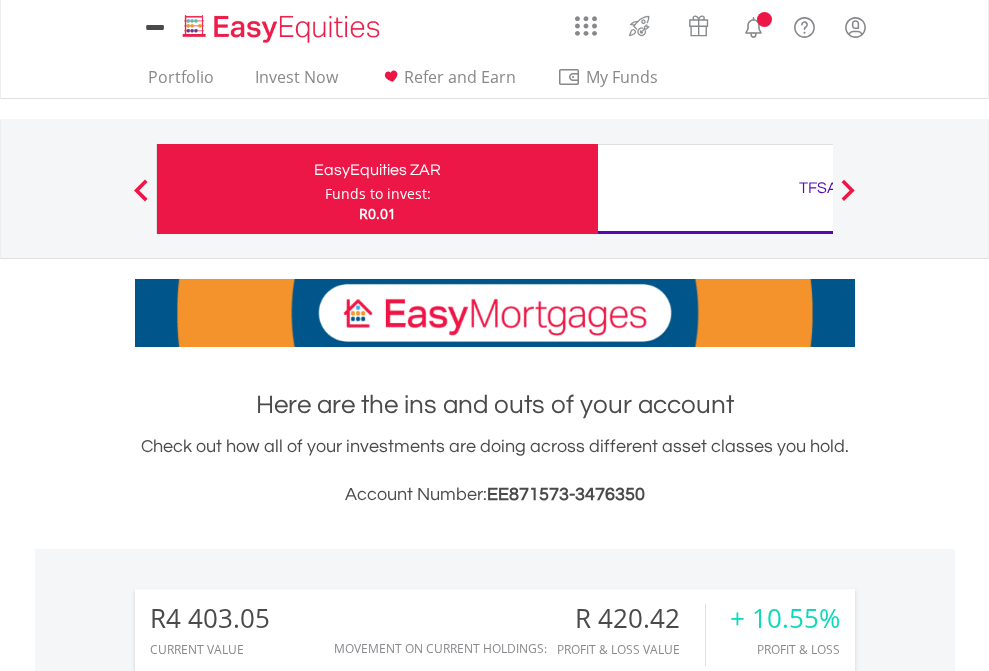 scroll, scrollTop: 1493, scrollLeft: 0, axis: vertical 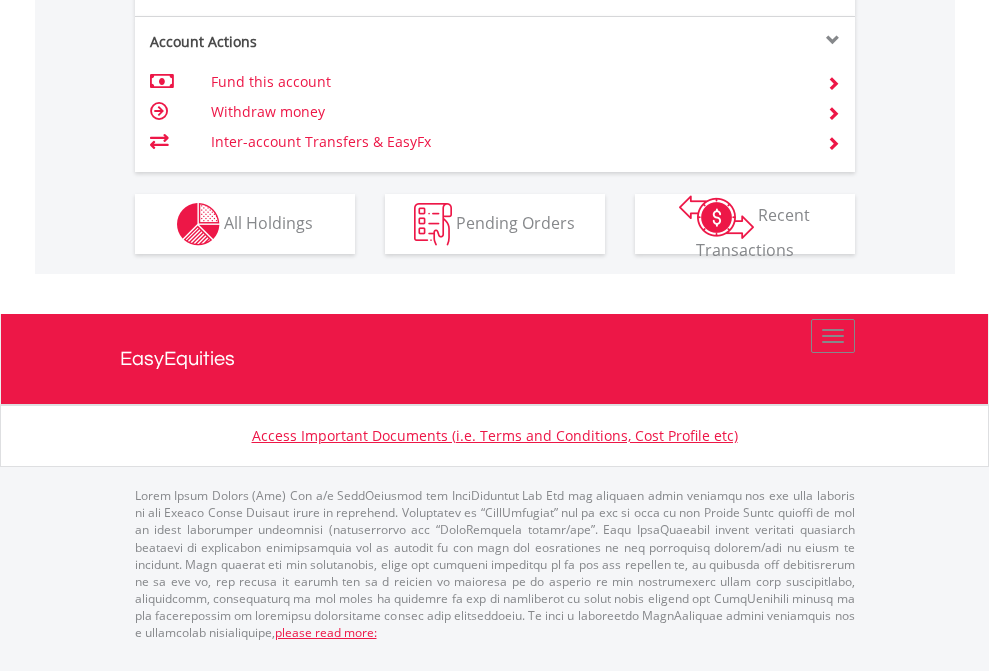 click on "All Holdings" at bounding box center [268, 222] 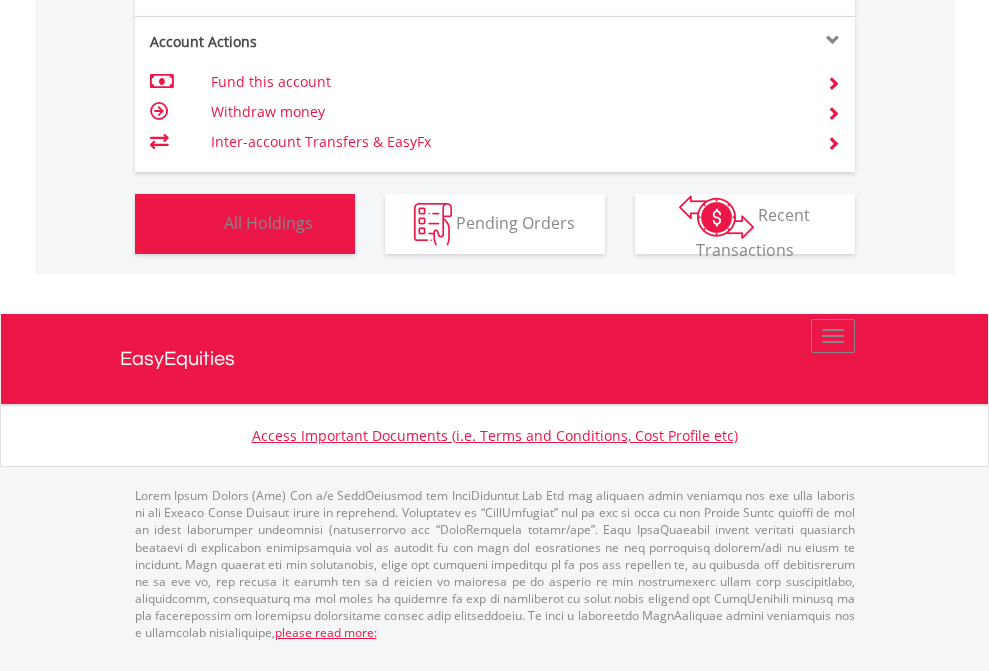 scroll, scrollTop: 999808, scrollLeft: 999687, axis: both 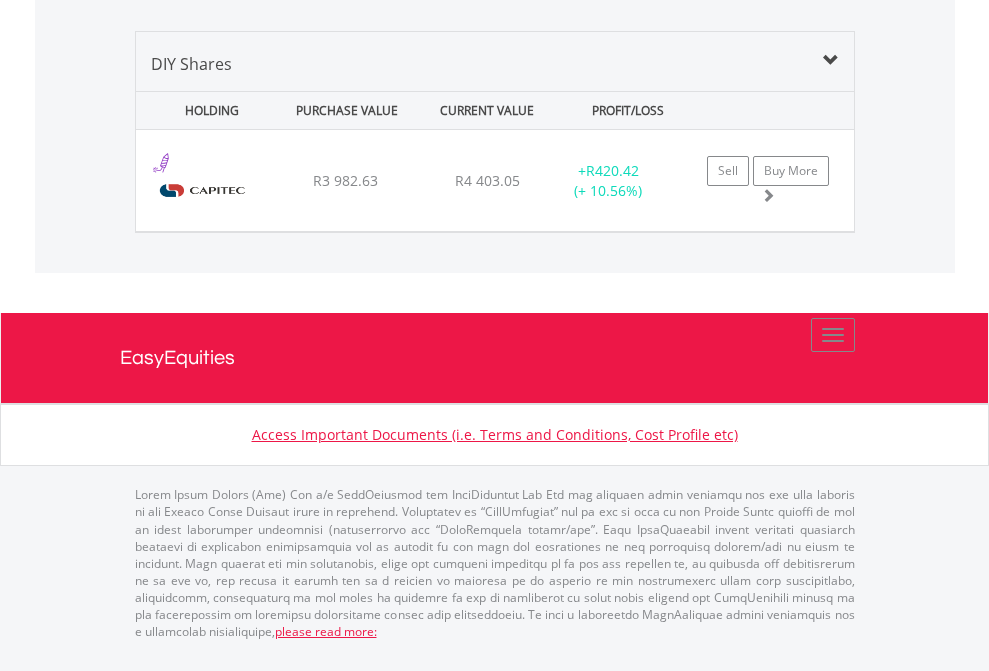 click on "TFSA" at bounding box center [818, -1339] 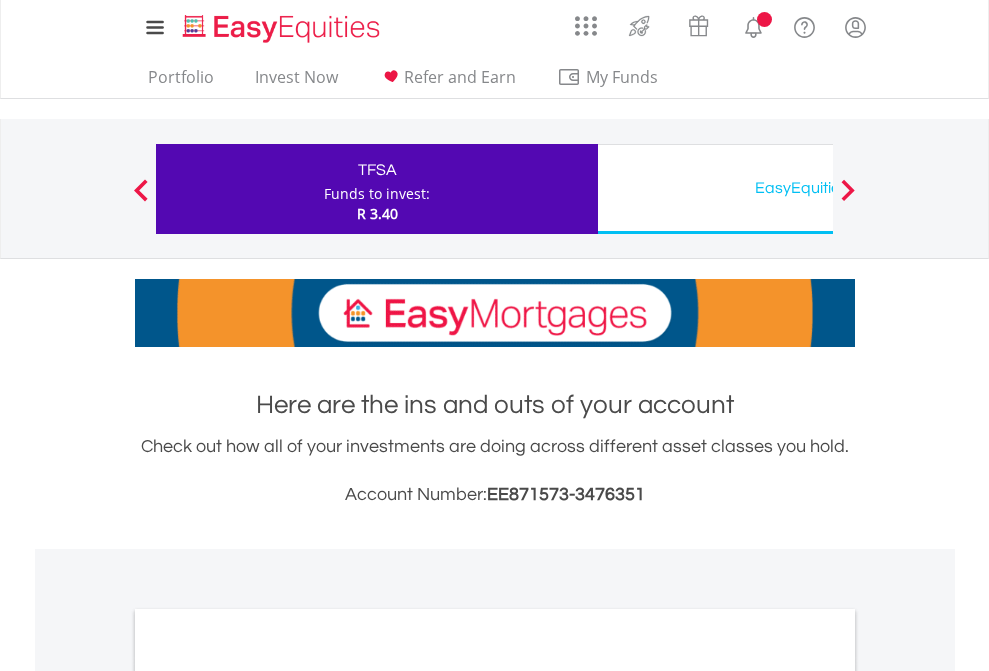 scroll, scrollTop: 1202, scrollLeft: 0, axis: vertical 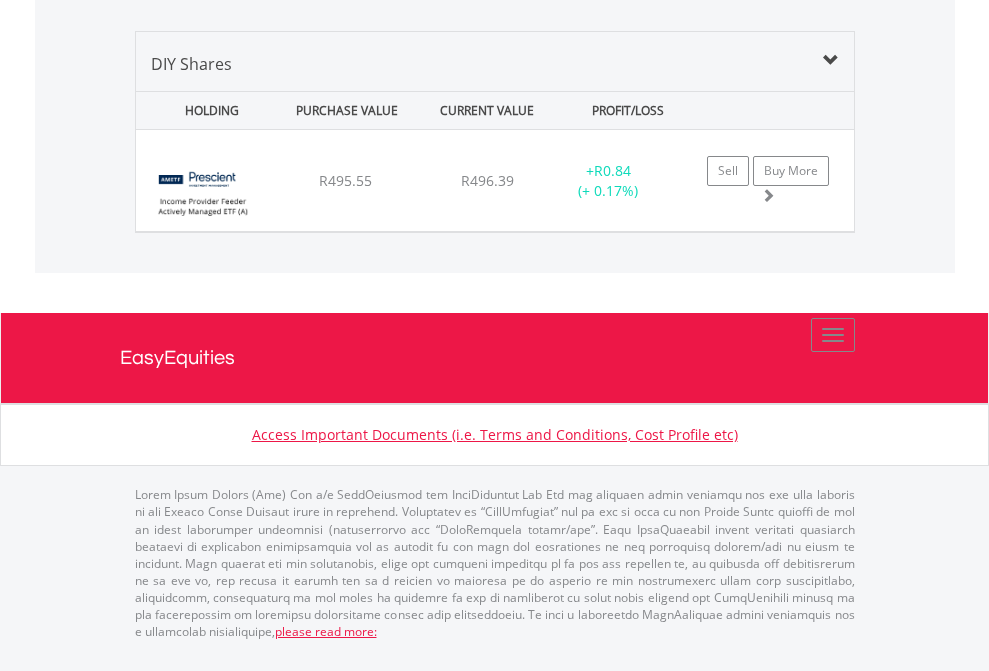 click on "EasyEquities USD" at bounding box center [818, -1339] 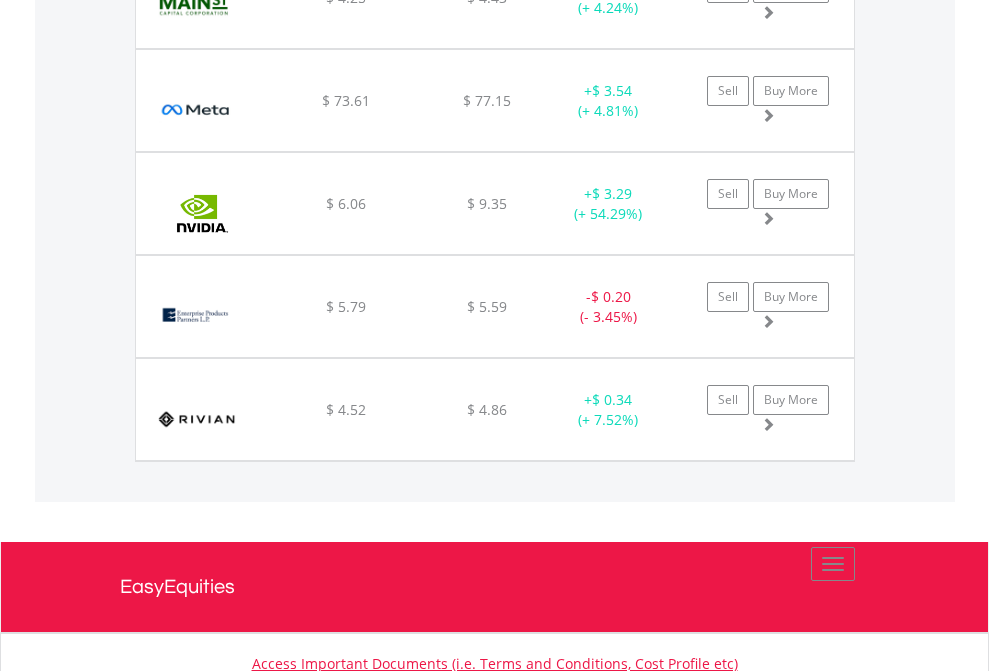 click on "EasyEquities AUD" at bounding box center [818, -2037] 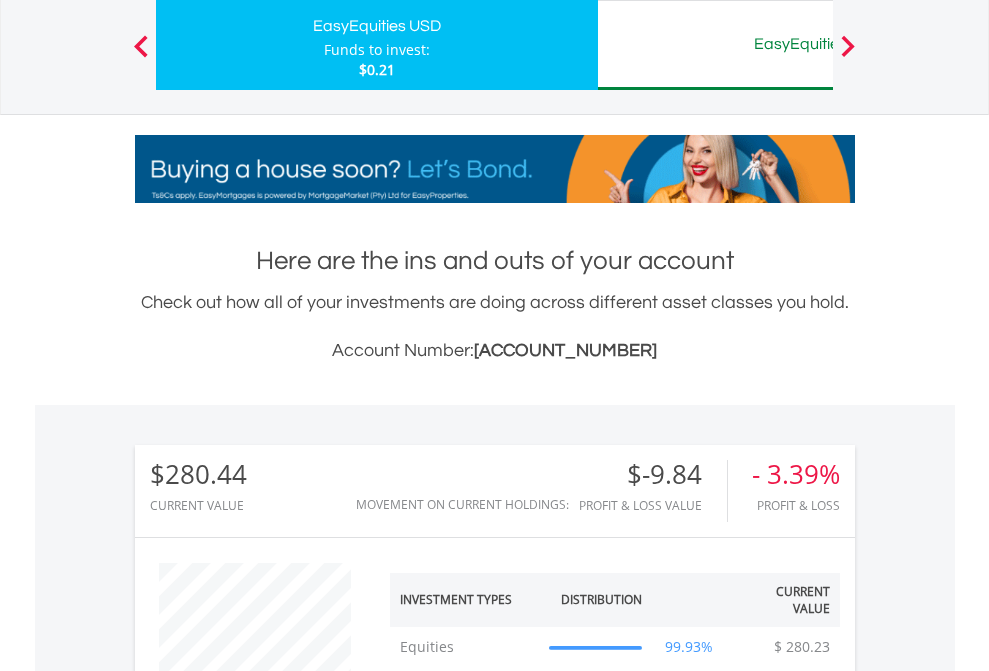 scroll, scrollTop: 999808, scrollLeft: 999687, axis: both 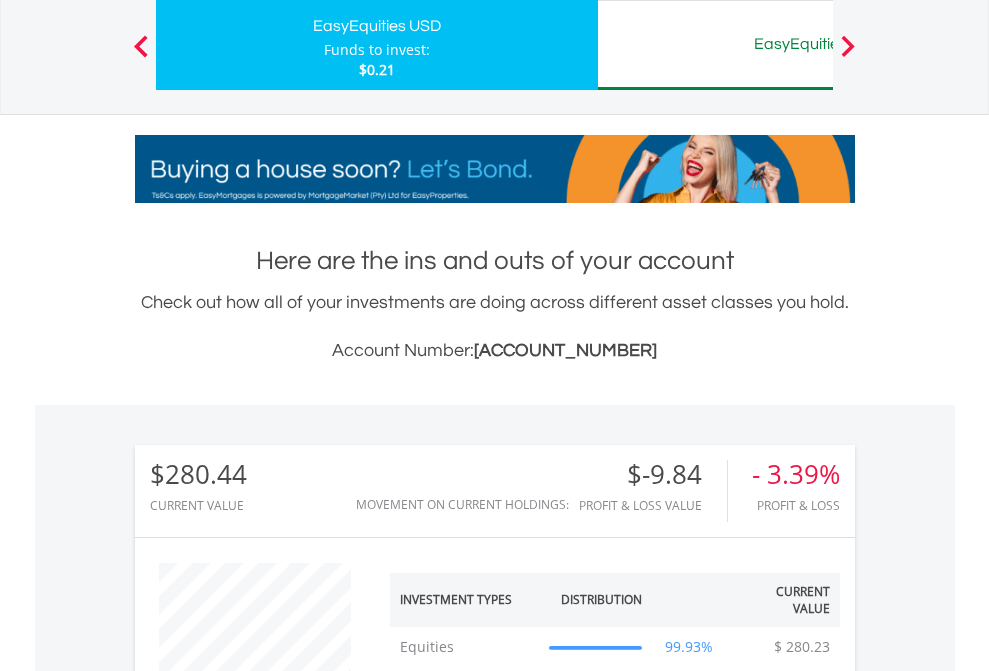 click on "All Holdings" at bounding box center [268, 1322] 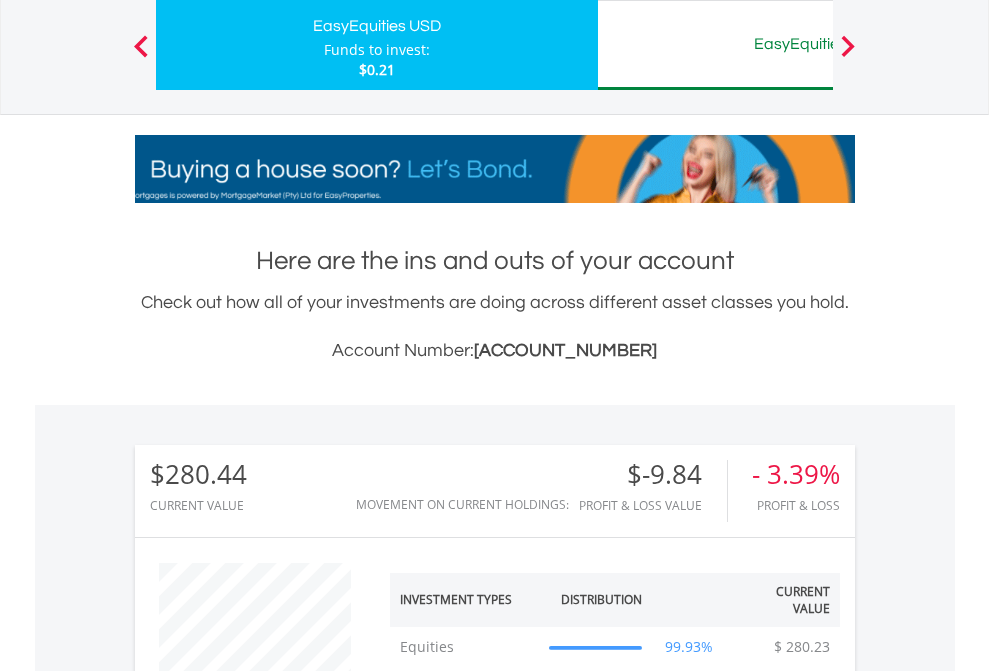 scroll, scrollTop: 1493, scrollLeft: 0, axis: vertical 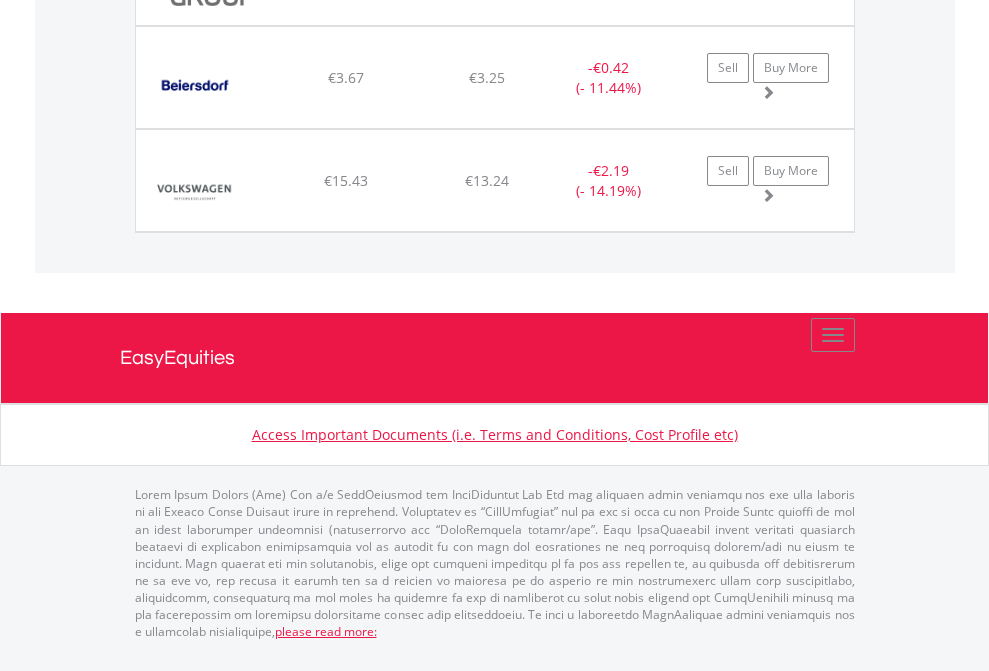 click on "EasyEquities GBP" at bounding box center [818, -1545] 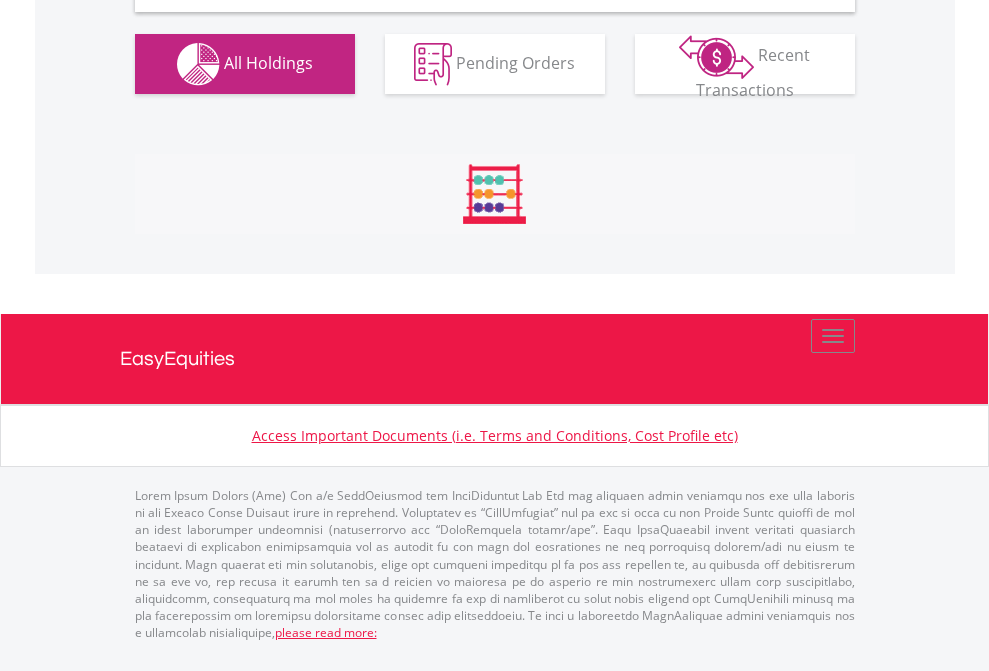 scroll, scrollTop: 1933, scrollLeft: 0, axis: vertical 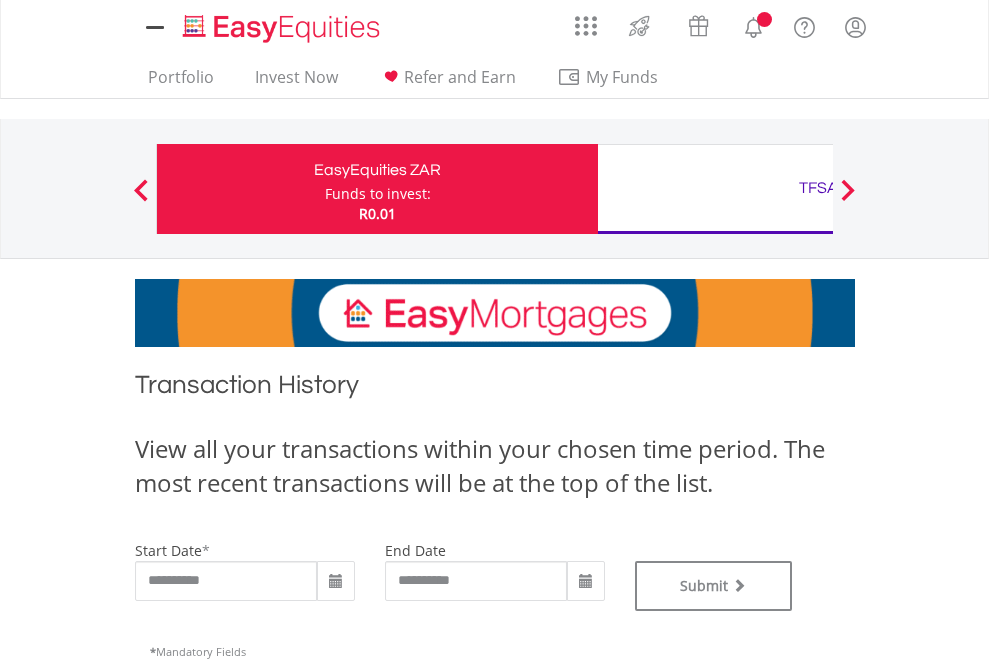 type on "**********" 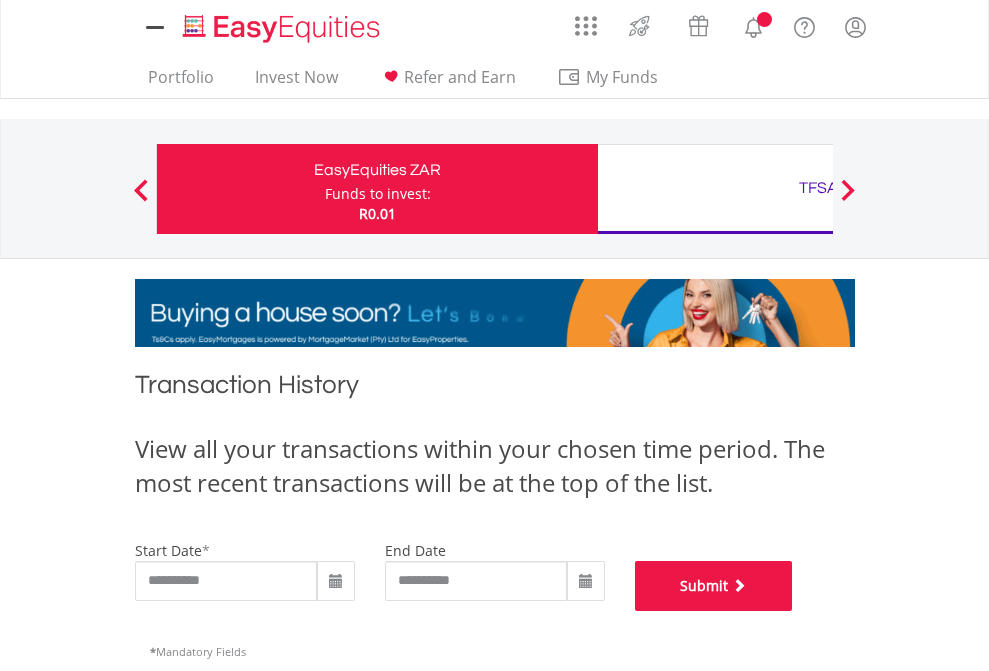 click on "Submit" at bounding box center (714, 586) 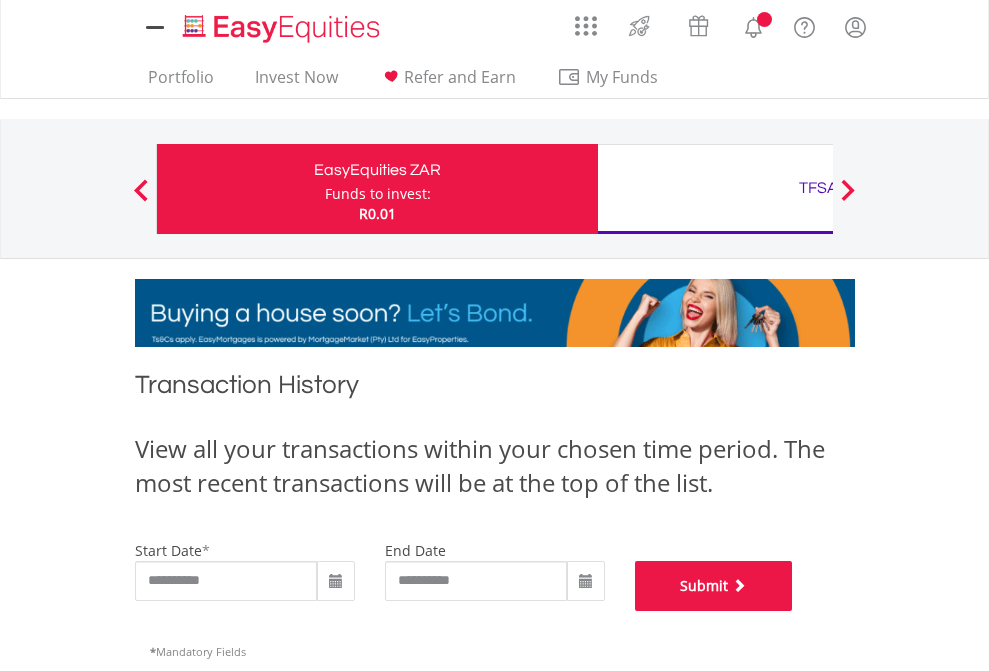 scroll, scrollTop: 811, scrollLeft: 0, axis: vertical 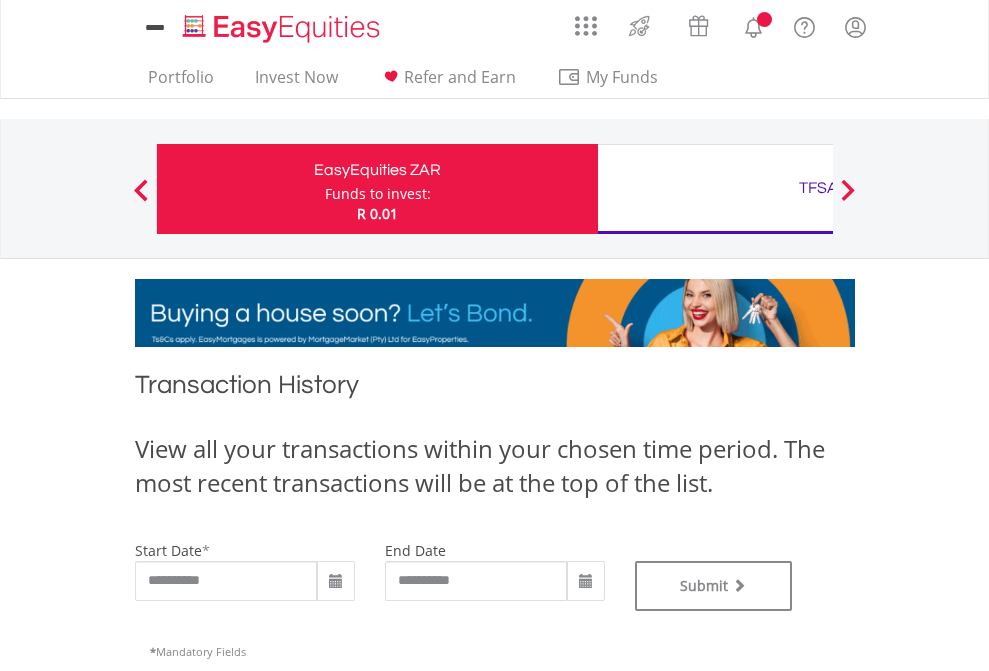 click on "TFSA" at bounding box center [818, 188] 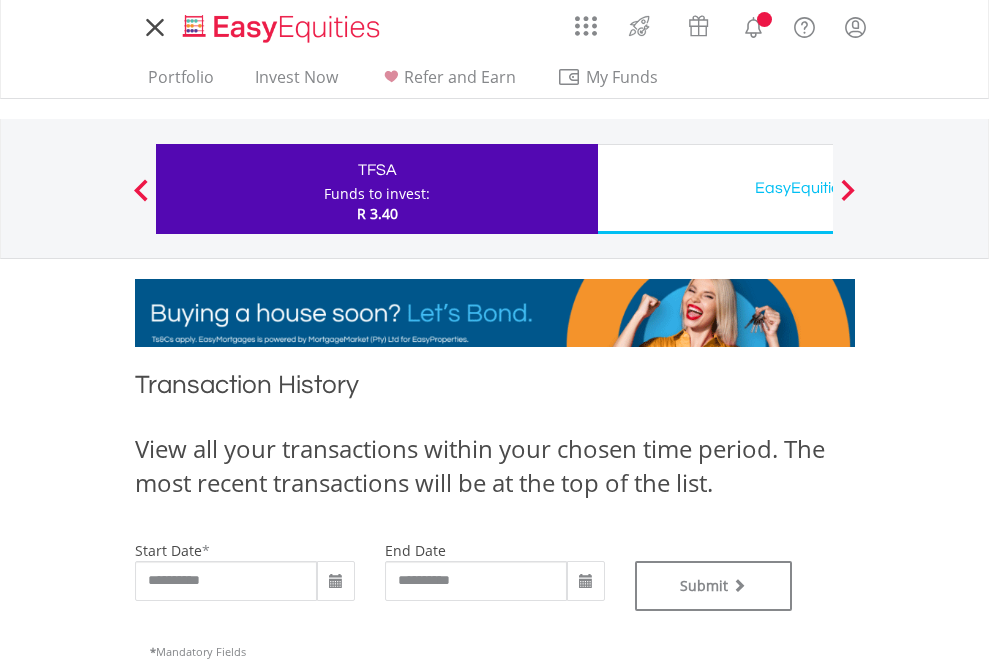 scroll, scrollTop: 0, scrollLeft: 0, axis: both 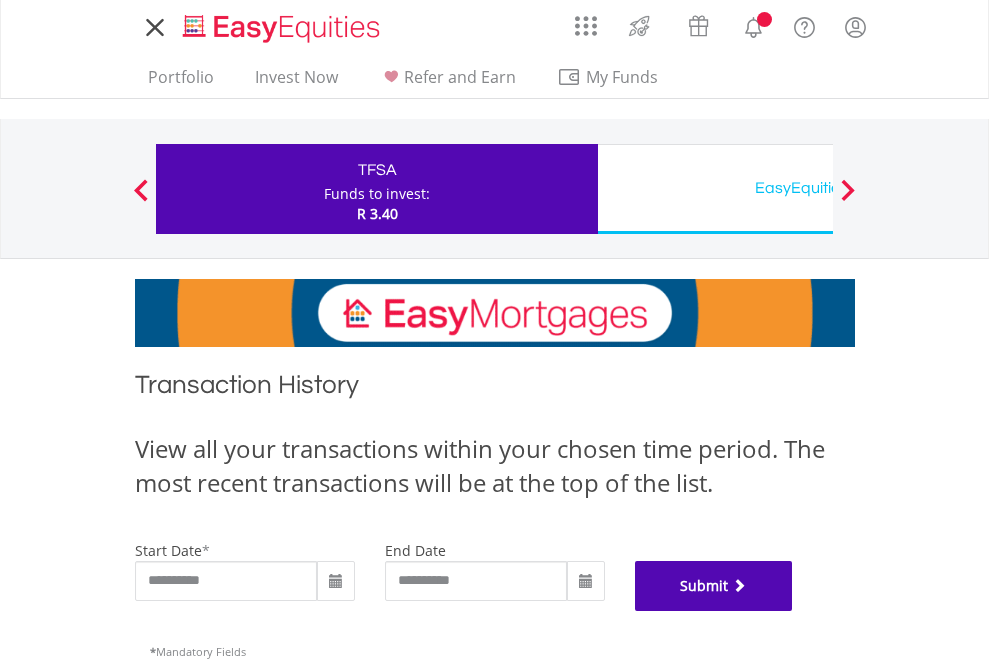 click on "Submit" at bounding box center (714, 586) 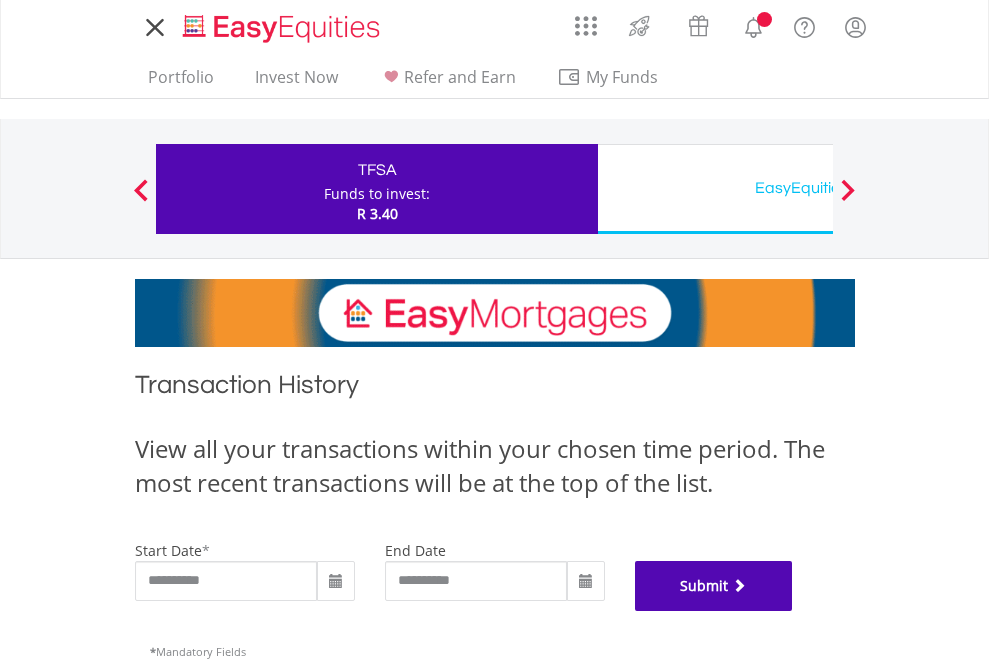 scroll, scrollTop: 811, scrollLeft: 0, axis: vertical 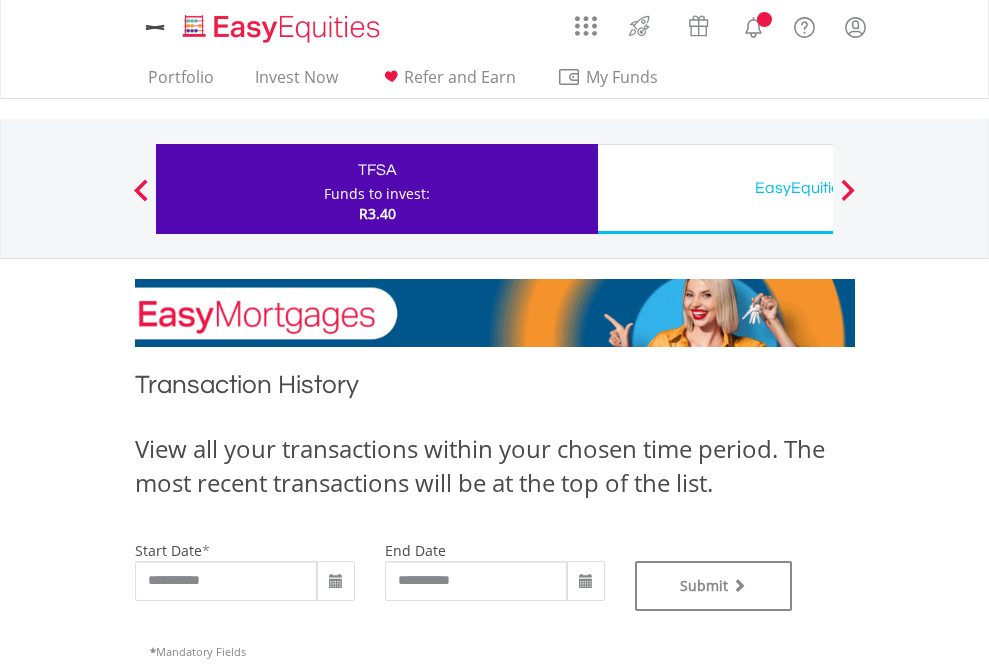 click on "EasyEquities USD" at bounding box center (818, 188) 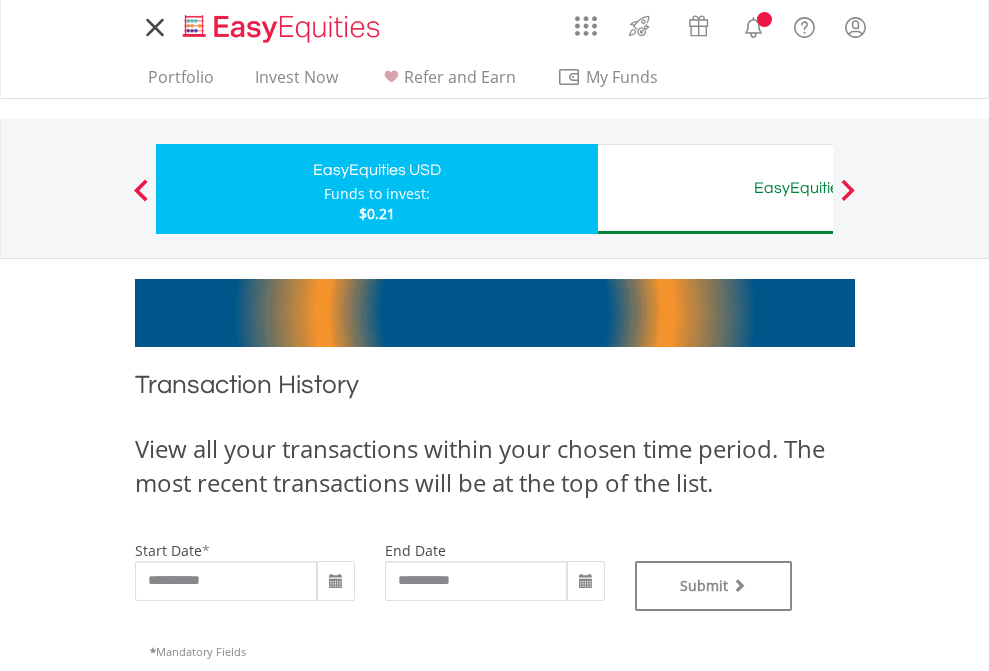 scroll, scrollTop: 0, scrollLeft: 0, axis: both 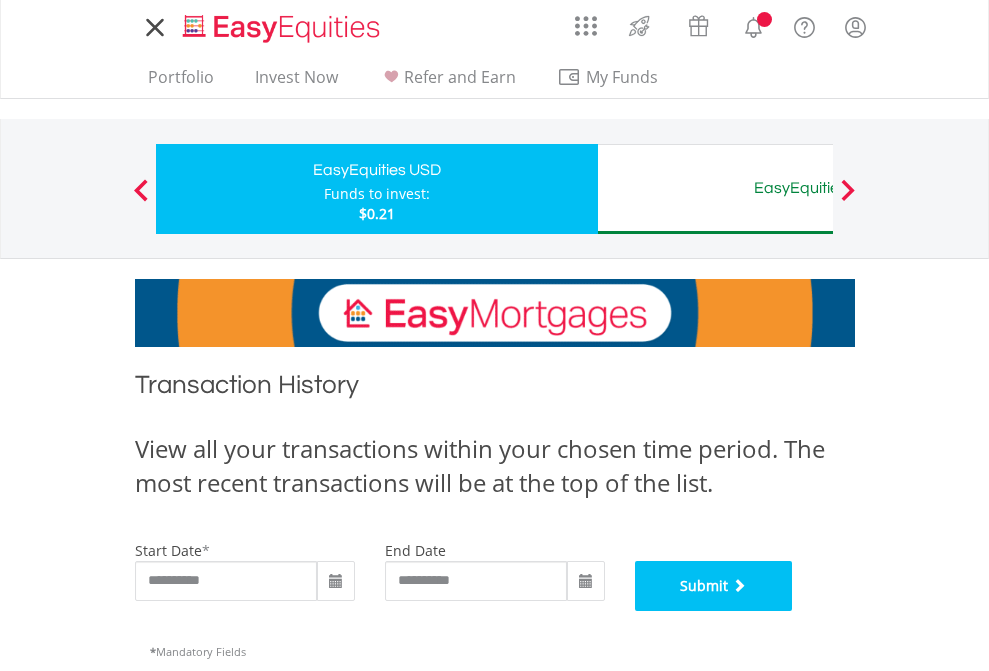 click on "Submit" at bounding box center [714, 586] 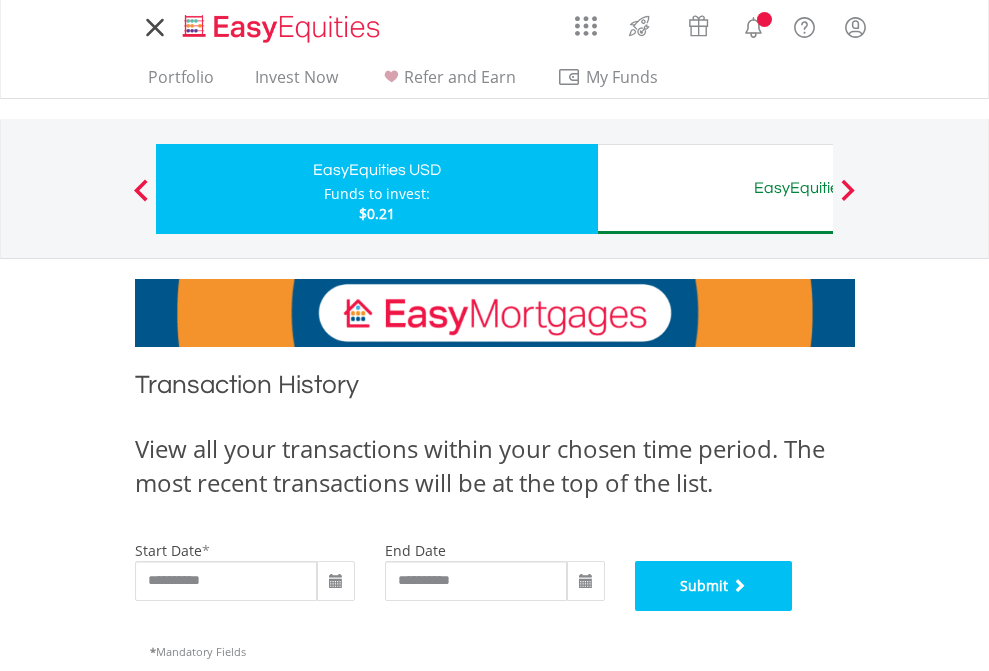 scroll, scrollTop: 811, scrollLeft: 0, axis: vertical 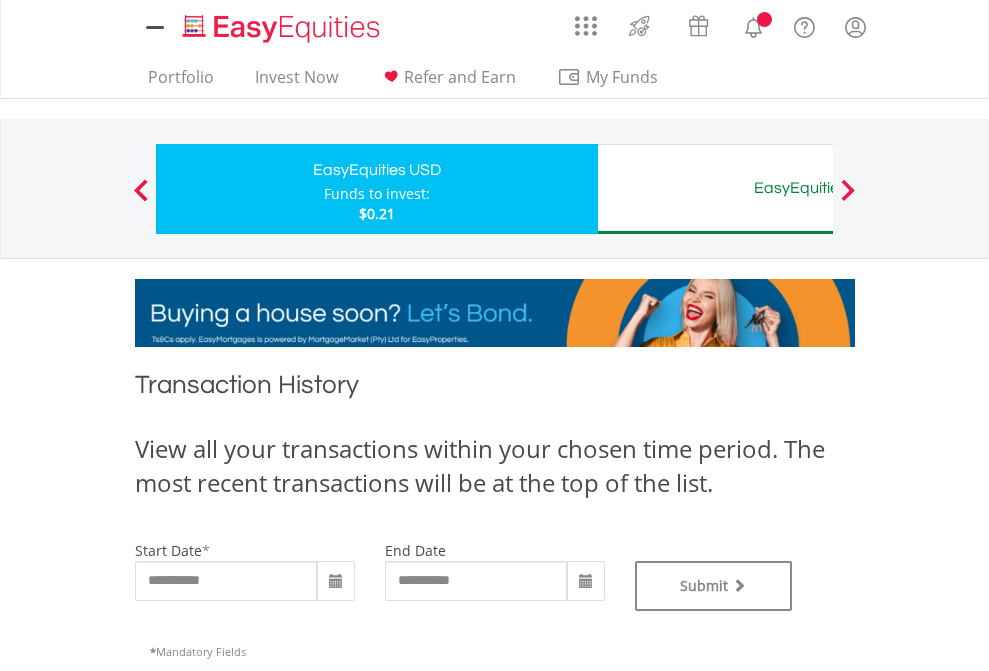 click on "EasyEquities AUD" at bounding box center [818, 188] 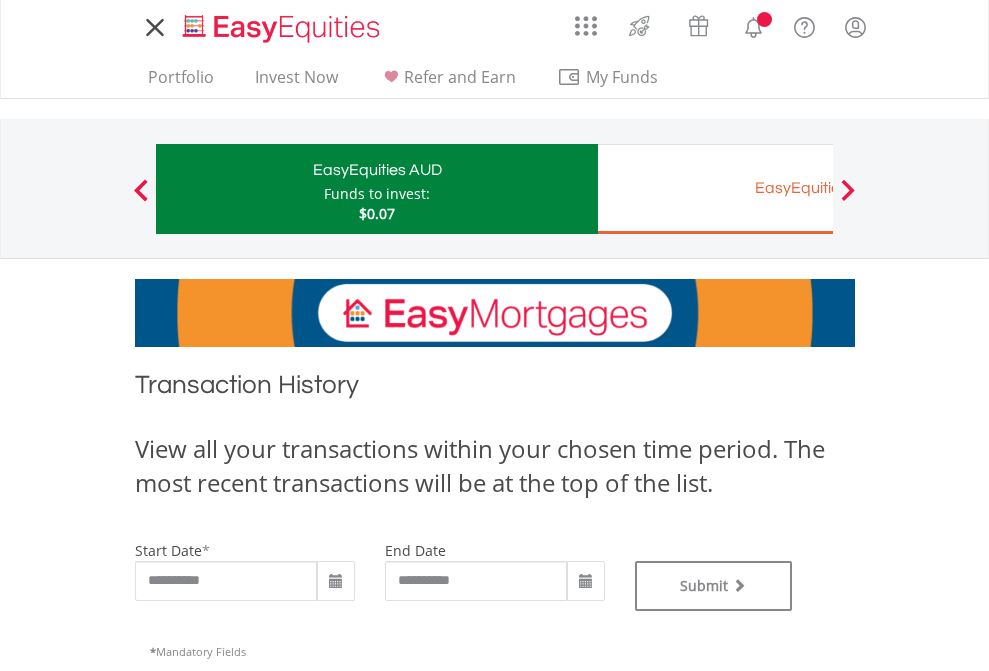 scroll, scrollTop: 0, scrollLeft: 0, axis: both 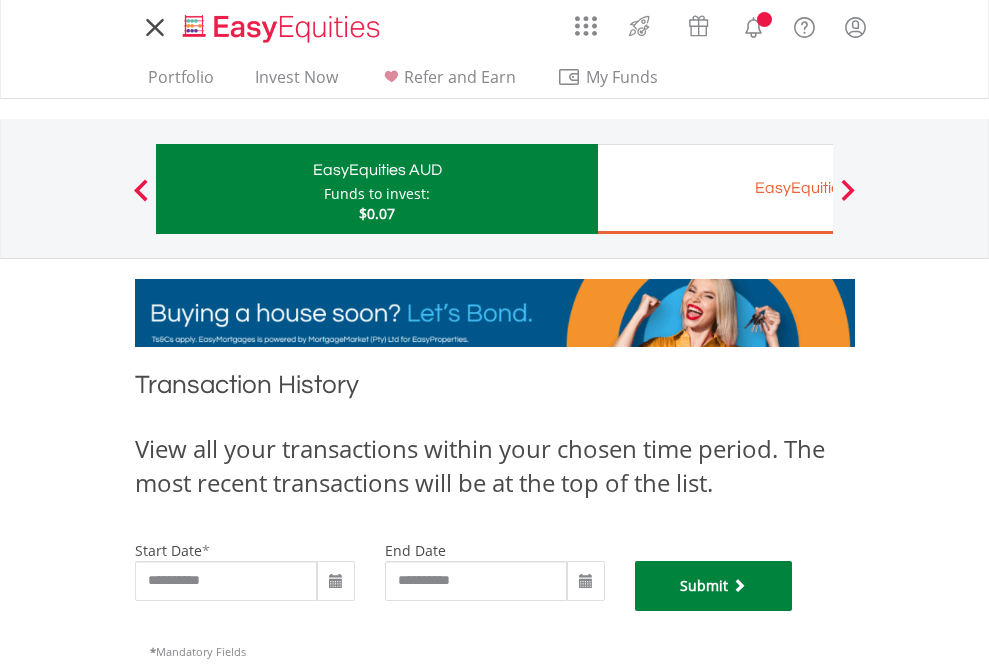 click on "Submit" at bounding box center [714, 586] 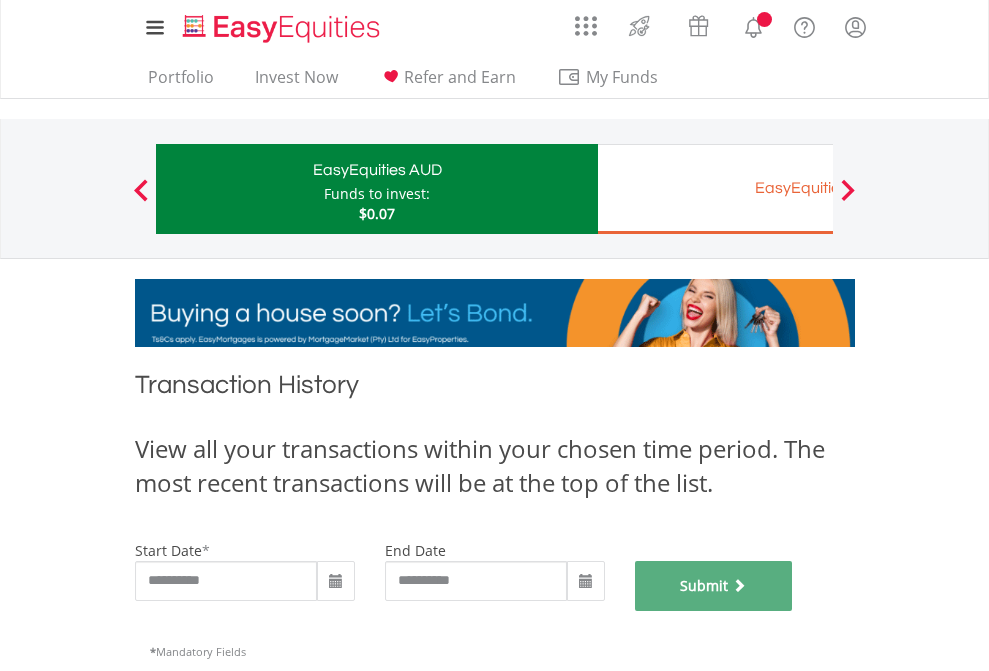 scroll, scrollTop: 811, scrollLeft: 0, axis: vertical 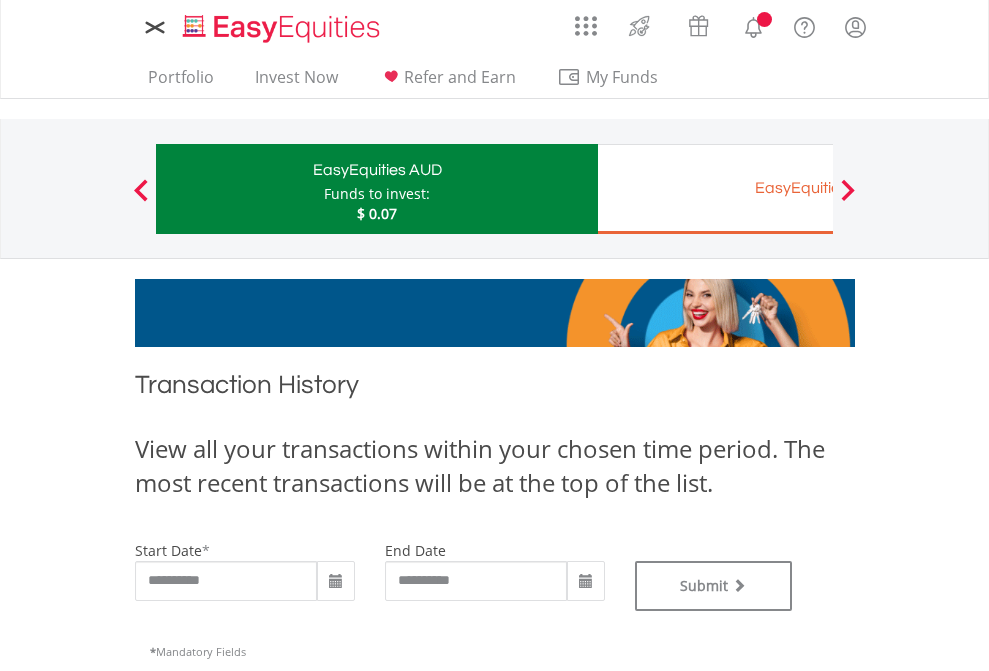click on "EasyEquities EUR" at bounding box center (818, 188) 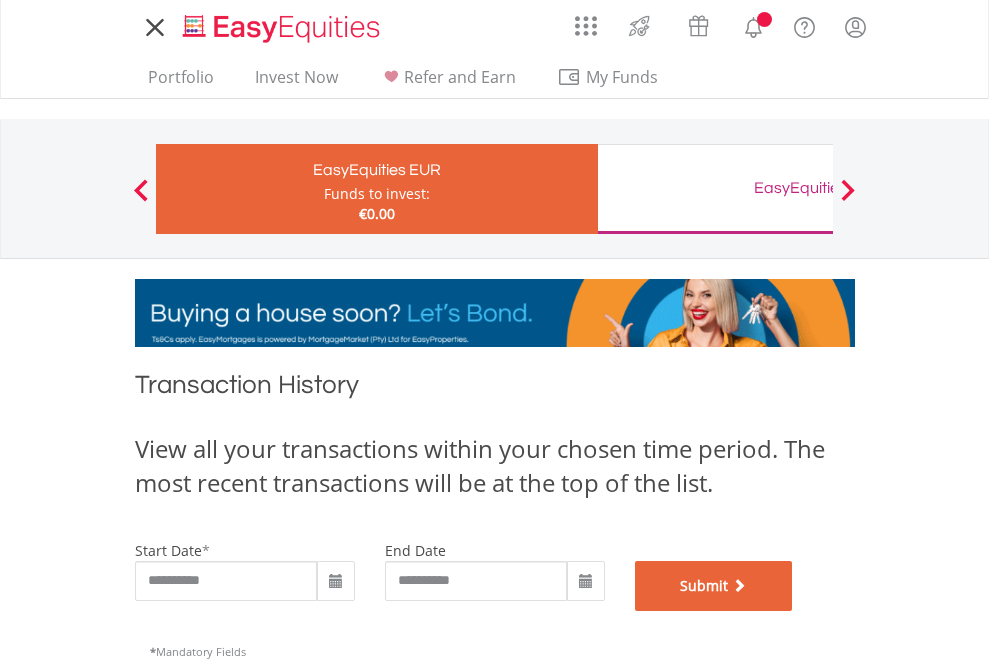 click on "Submit" at bounding box center [714, 586] 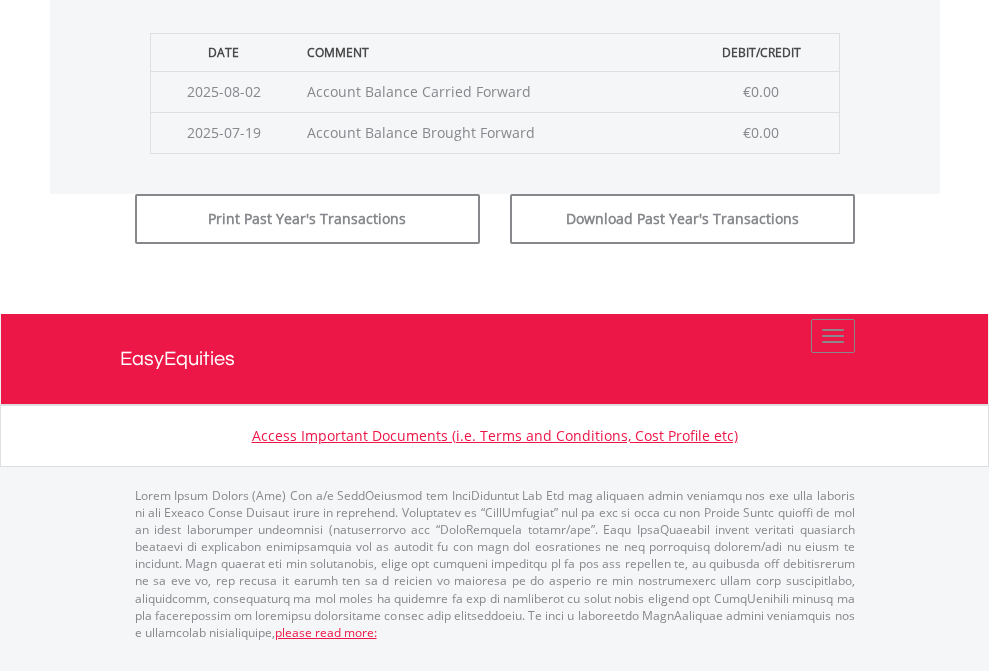 scroll, scrollTop: 811, scrollLeft: 0, axis: vertical 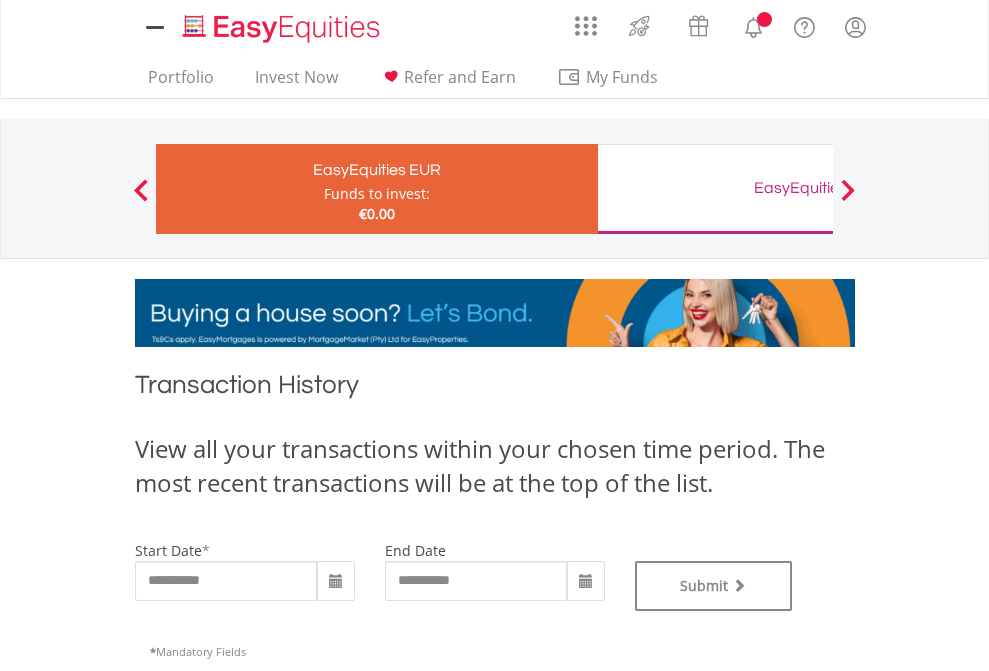click on "EasyEquities GBP" at bounding box center [818, 188] 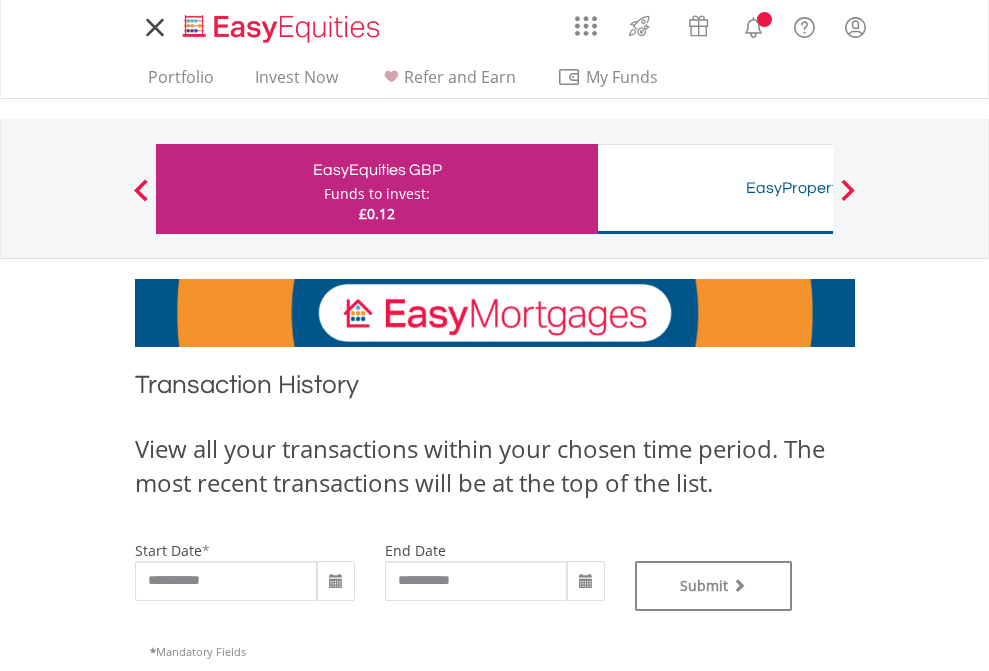 scroll, scrollTop: 0, scrollLeft: 0, axis: both 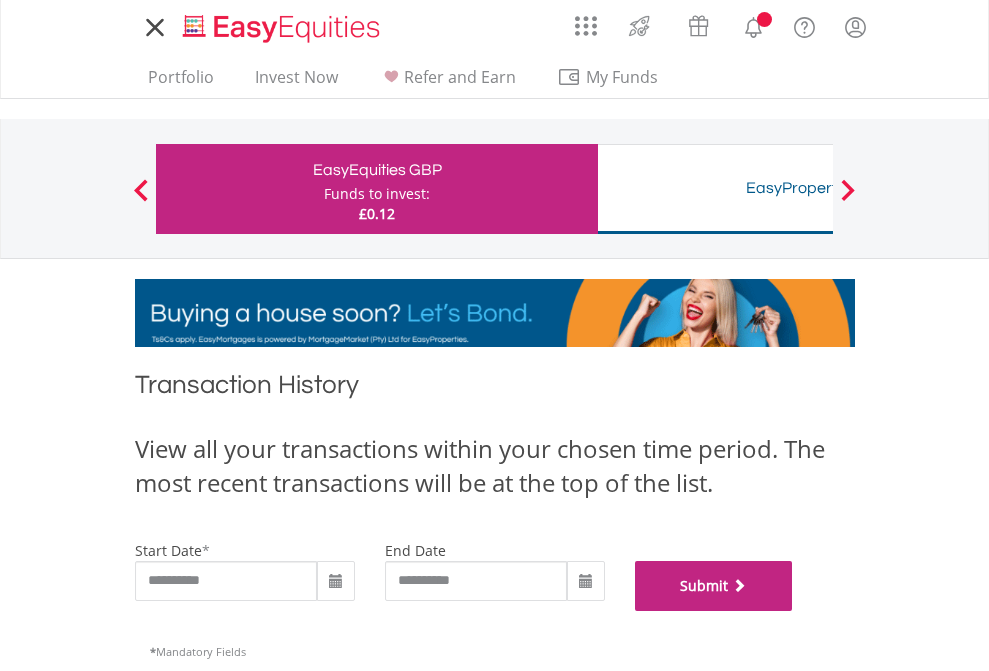 click on "Submit" at bounding box center (714, 586) 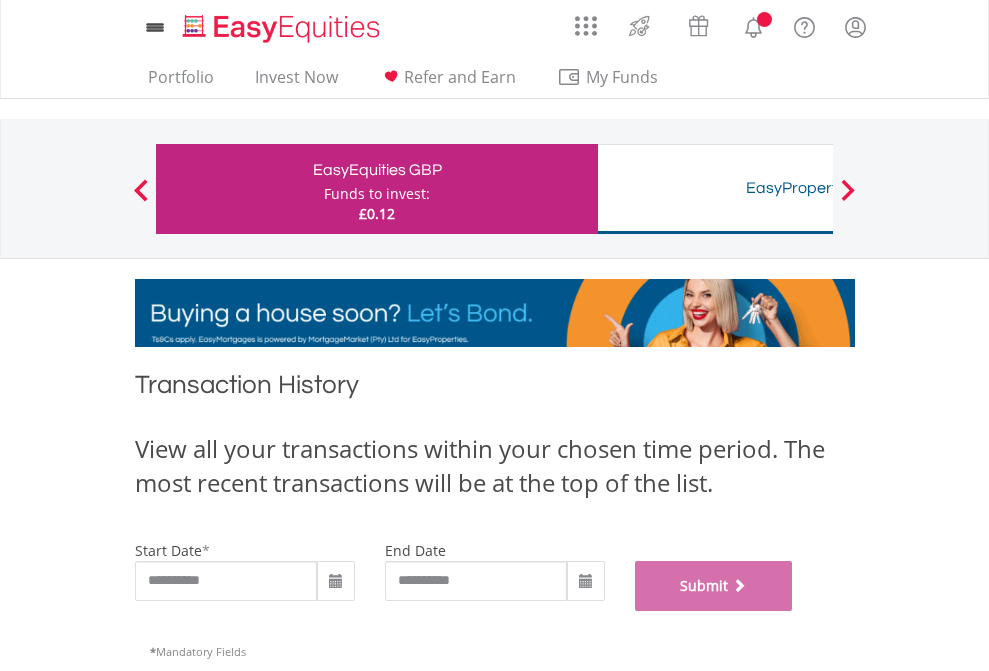 scroll, scrollTop: 811, scrollLeft: 0, axis: vertical 